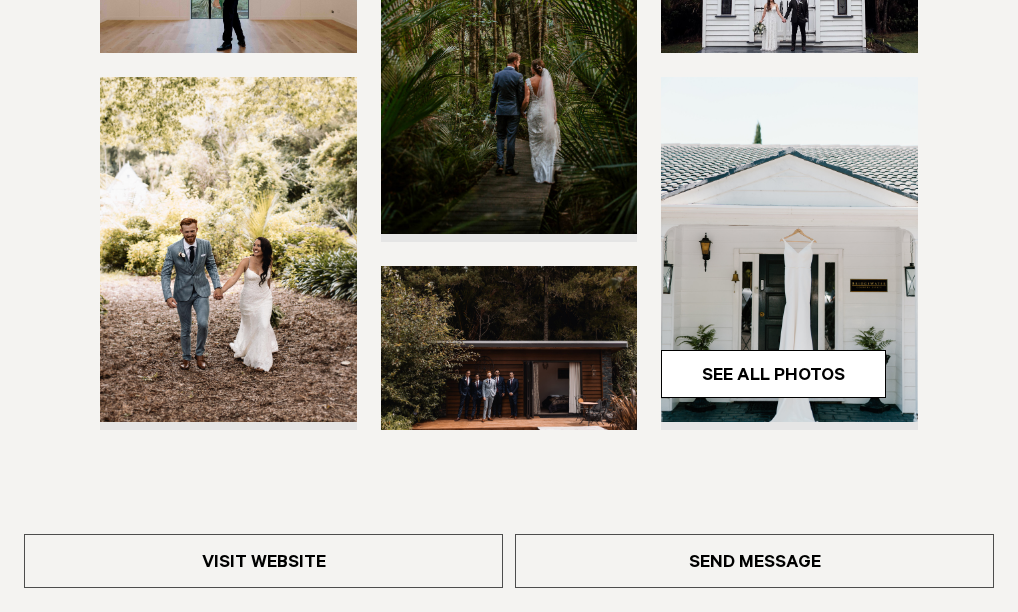 scroll, scrollTop: 559, scrollLeft: 0, axis: vertical 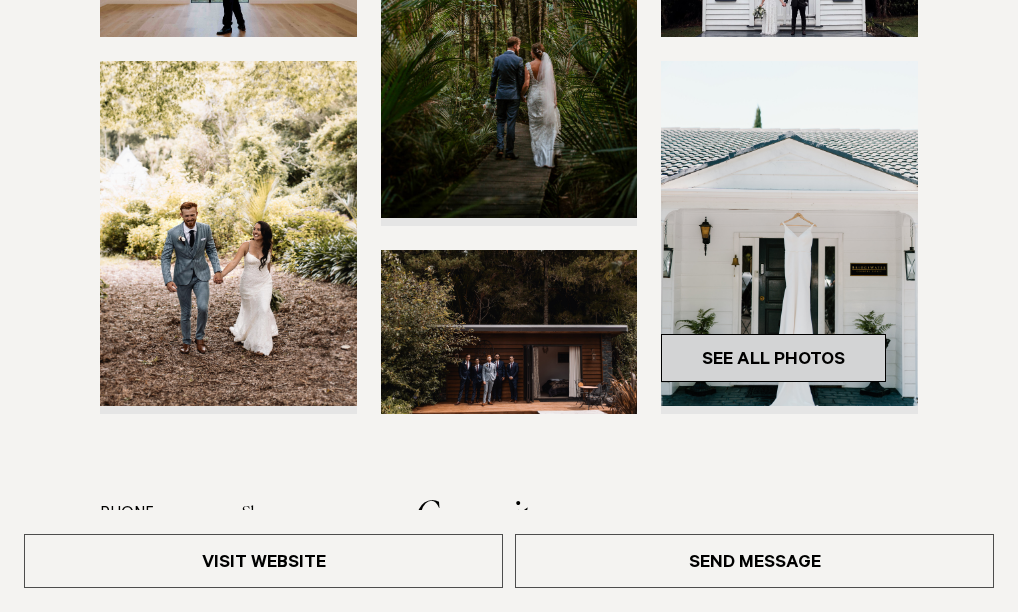 click on "See All Photos" at bounding box center [773, 358] 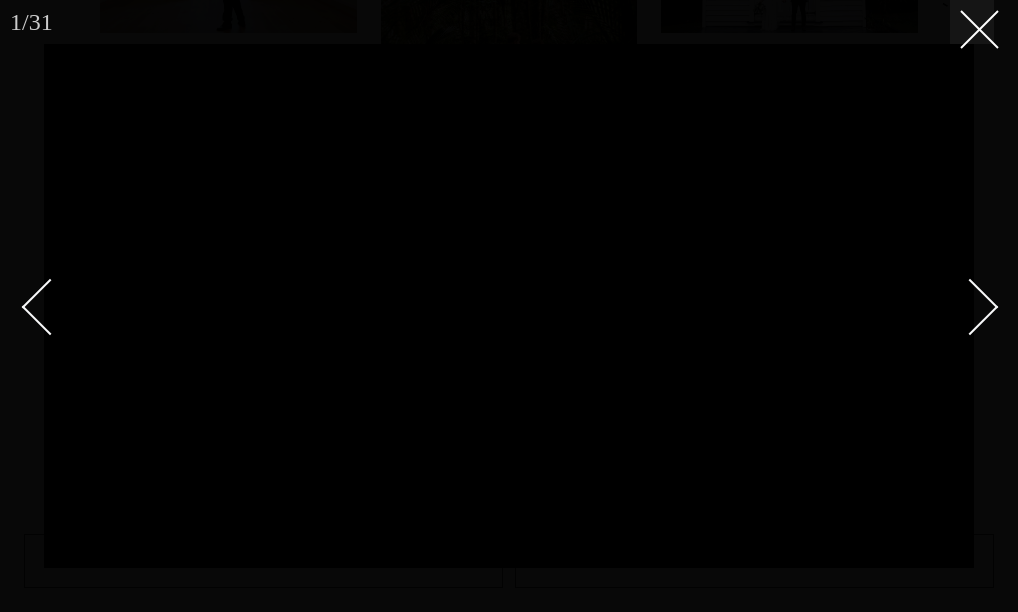 scroll, scrollTop: 562, scrollLeft: 0, axis: vertical 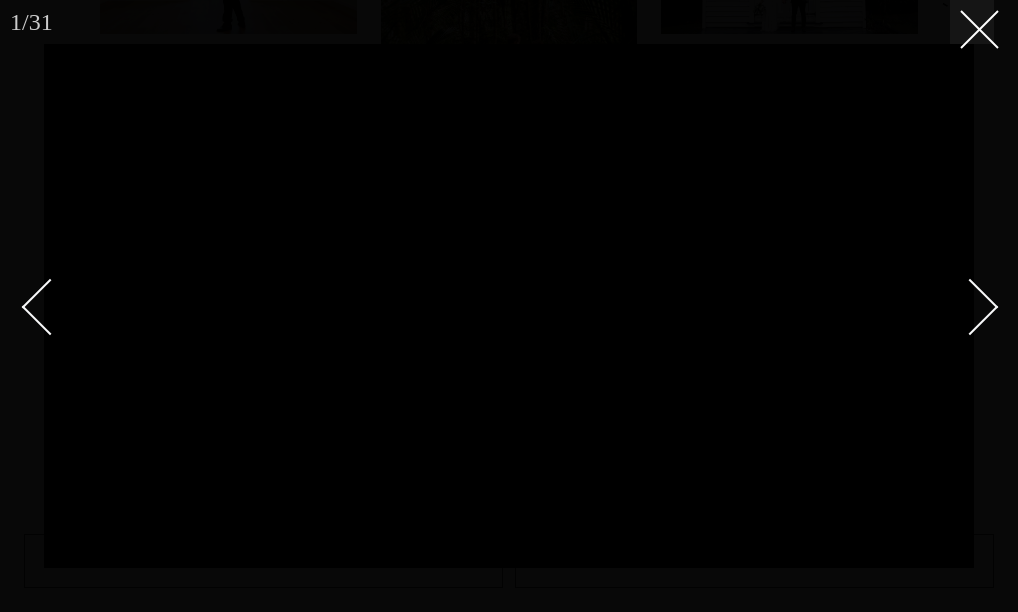 click at bounding box center [970, 307] 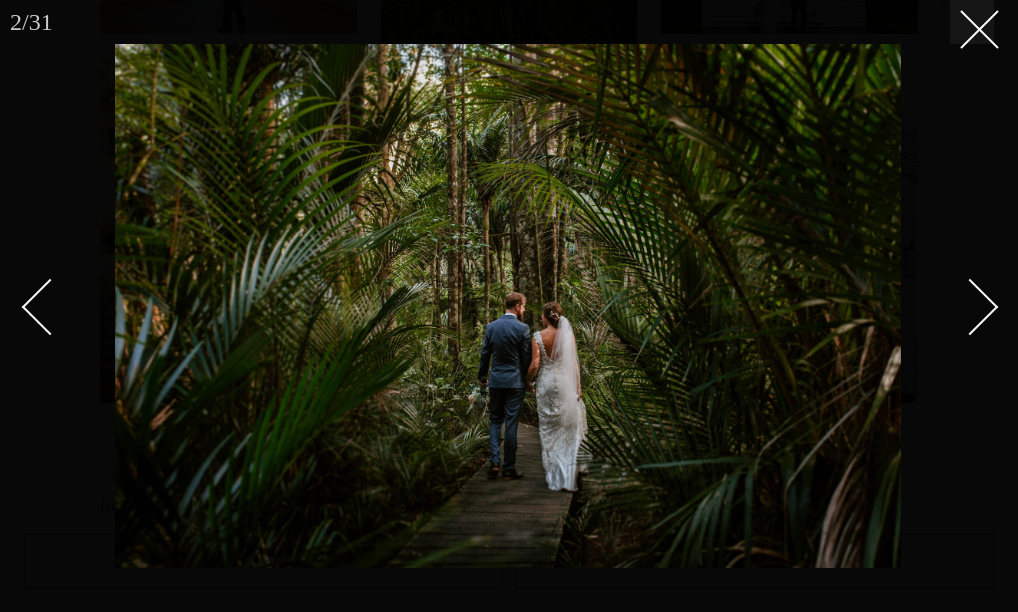 click at bounding box center (970, 307) 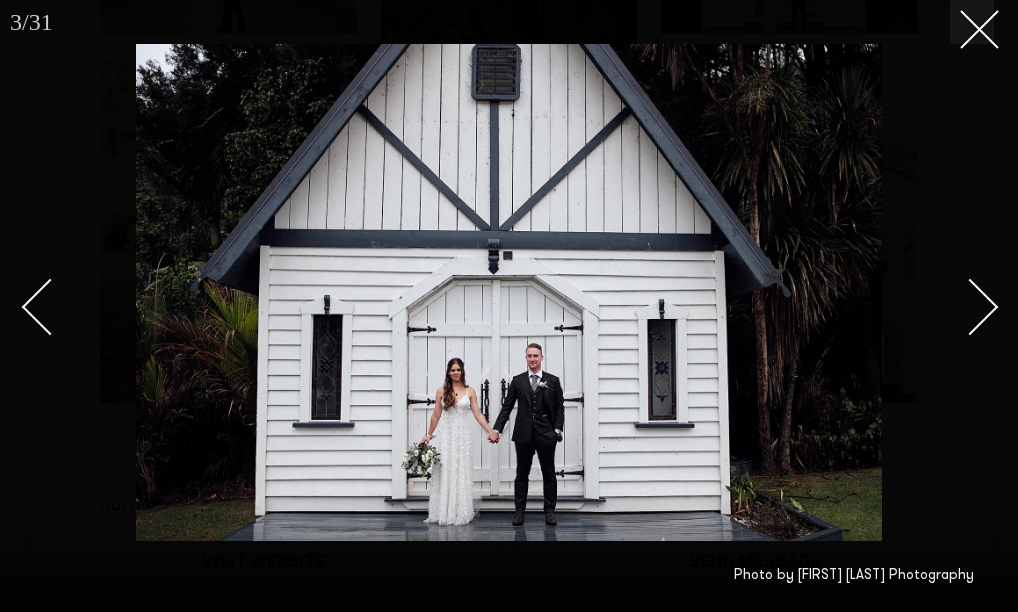 click at bounding box center (970, 307) 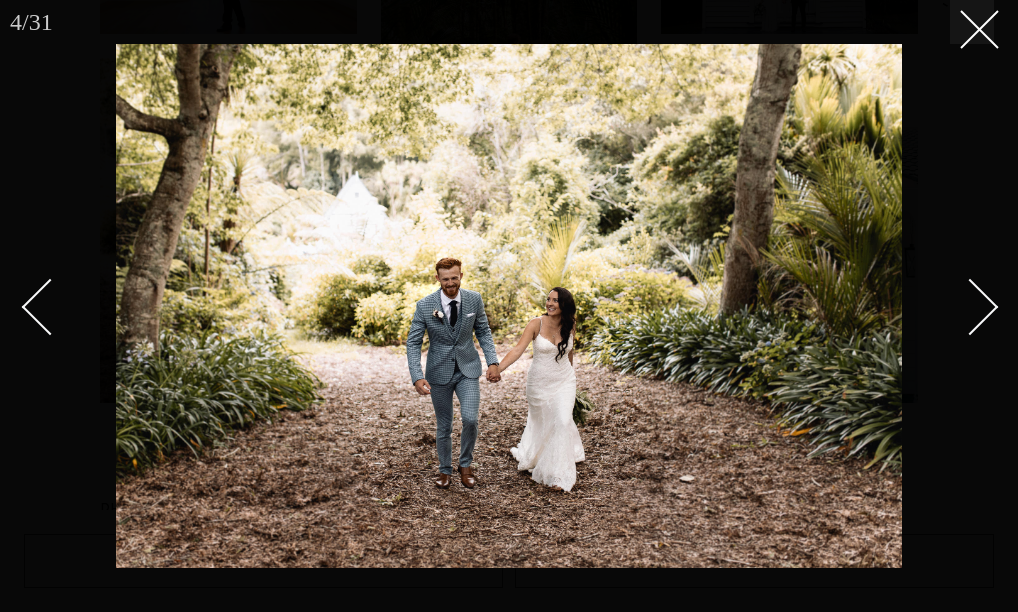 click at bounding box center [970, 307] 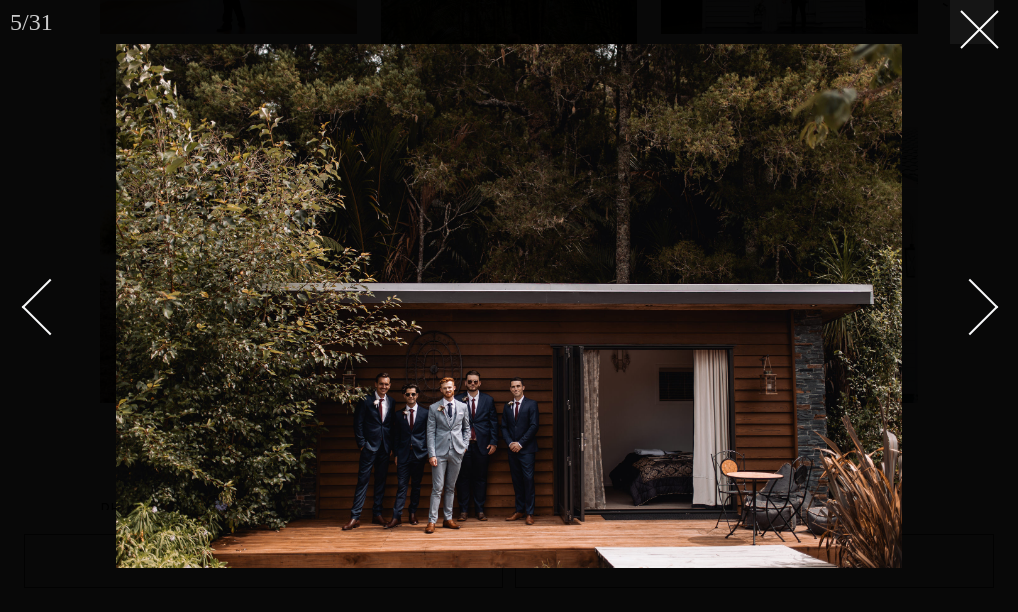click at bounding box center (970, 307) 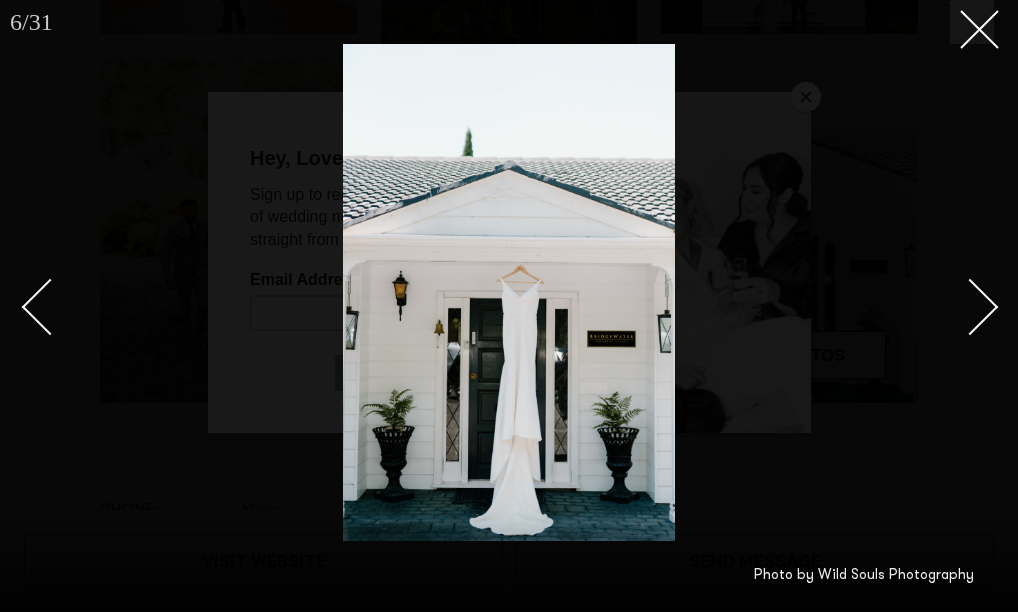click at bounding box center [970, 307] 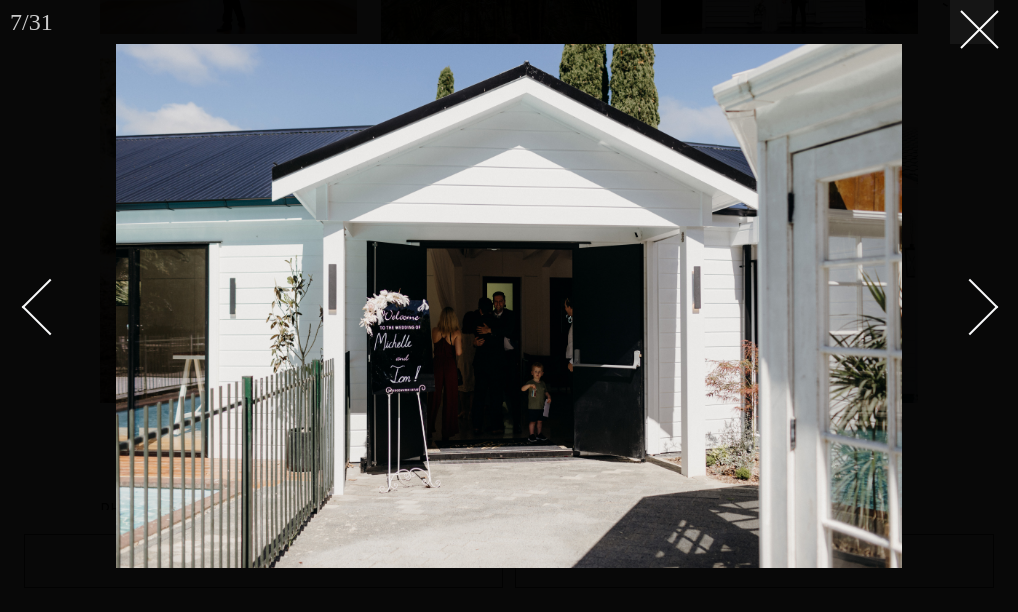 click at bounding box center [970, 307] 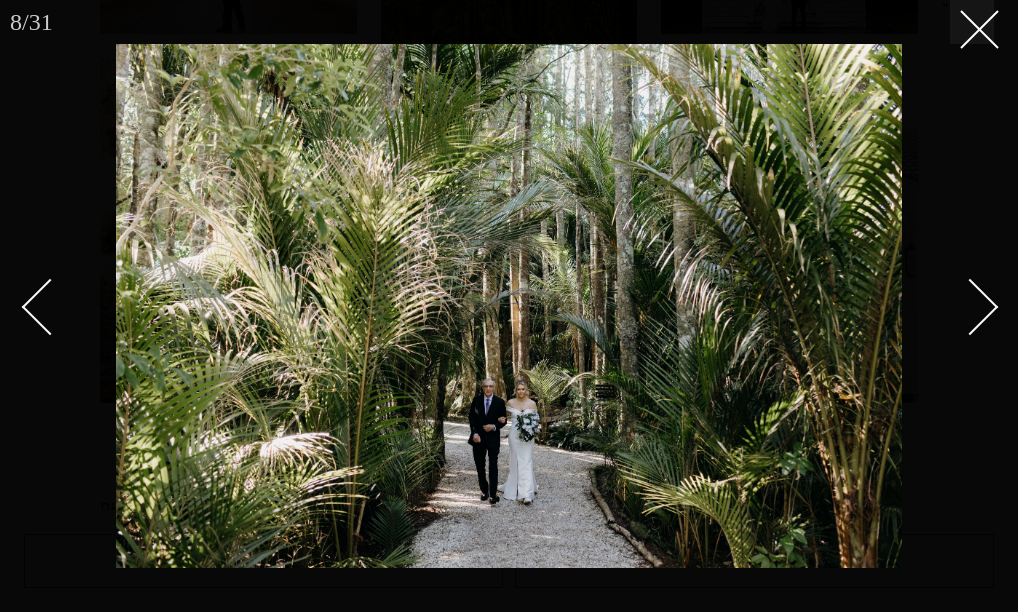 click at bounding box center [970, 307] 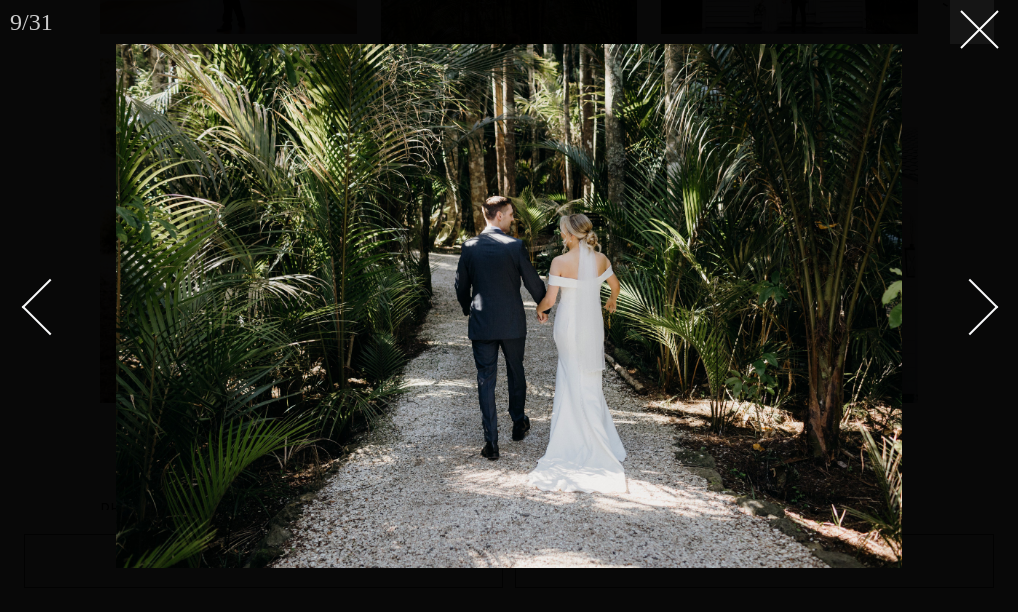 click at bounding box center (970, 307) 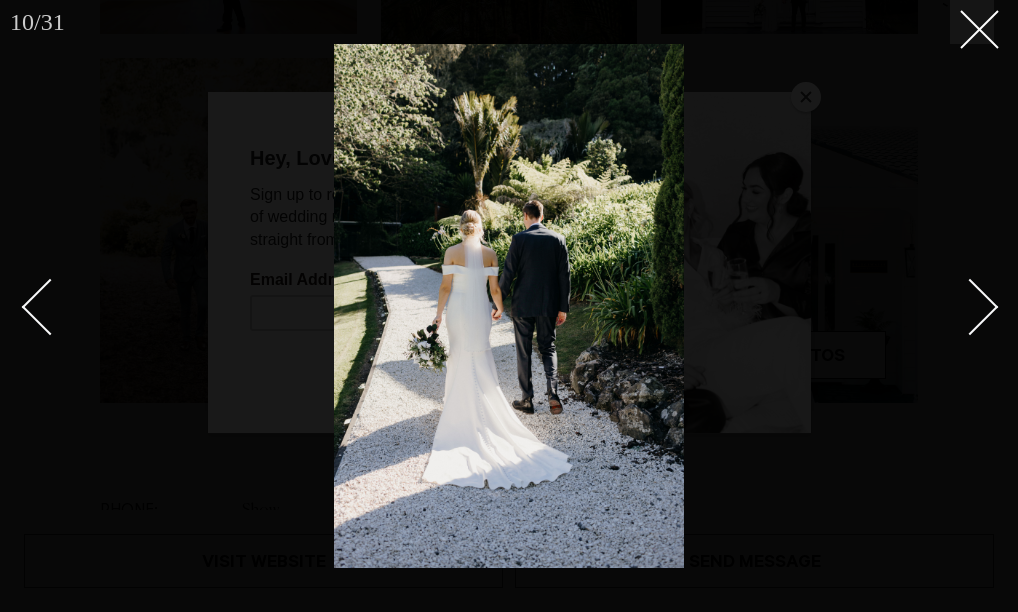 click at bounding box center [970, 307] 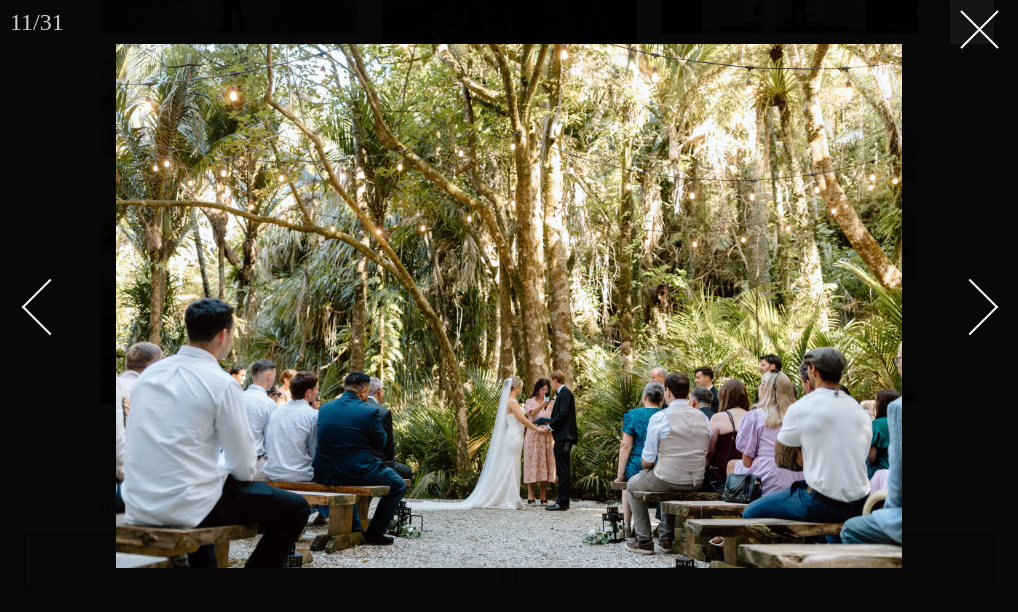 click at bounding box center (970, 307) 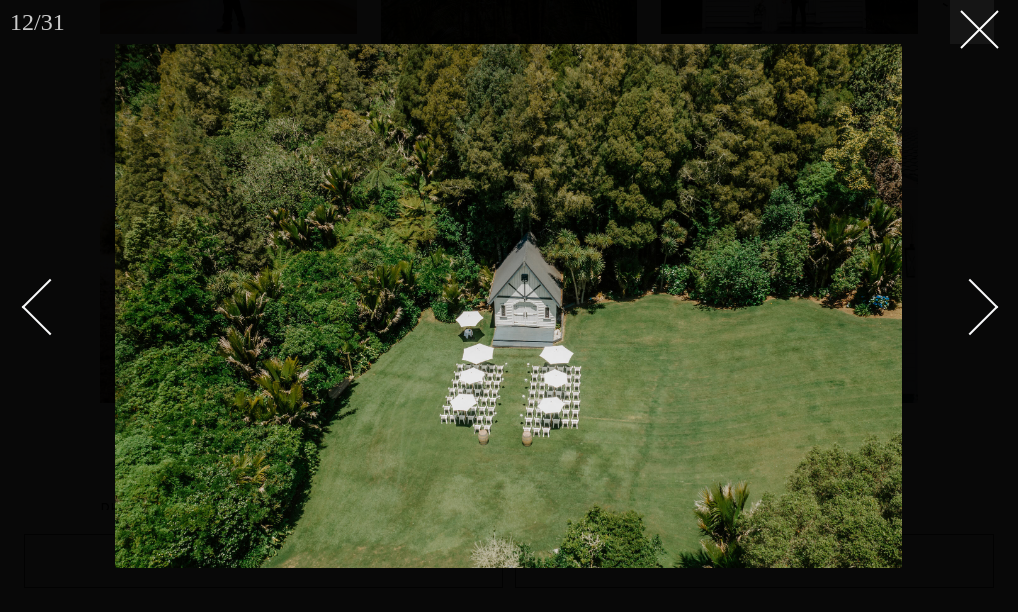 click at bounding box center (970, 307) 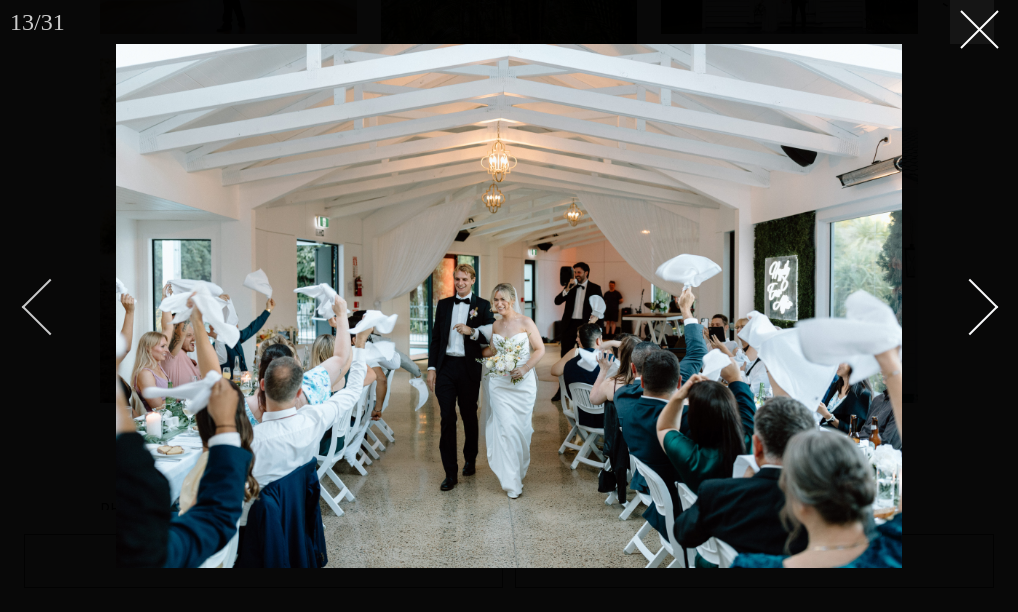 click at bounding box center (50, 307) 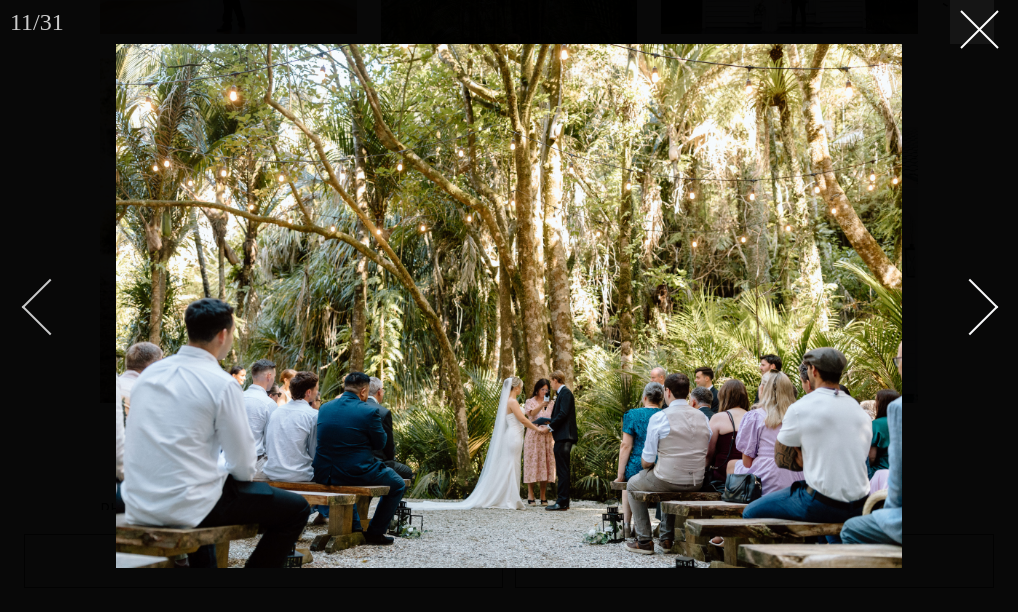 click at bounding box center [50, 307] 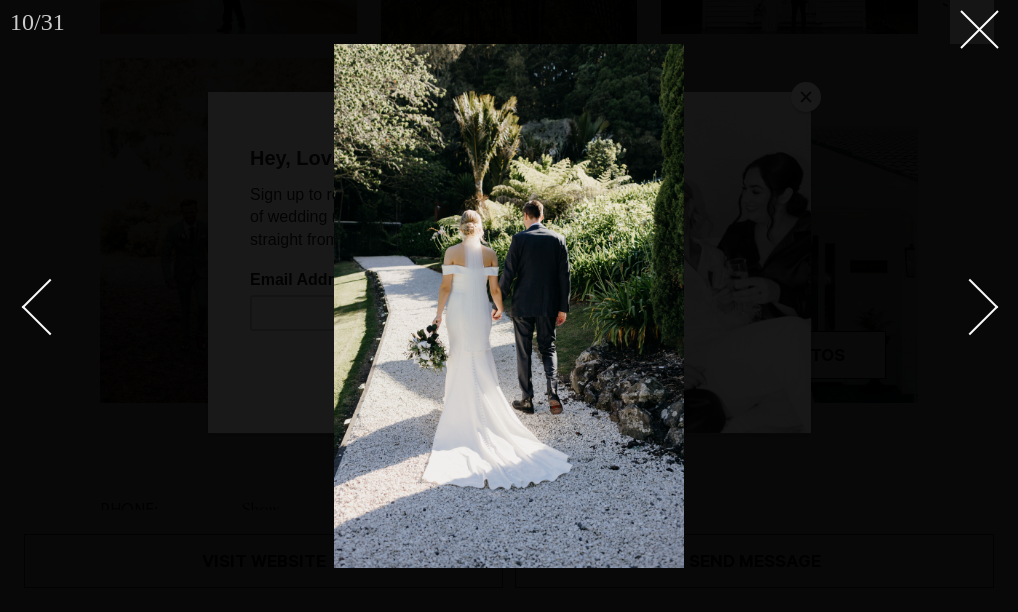 click at bounding box center (970, 307) 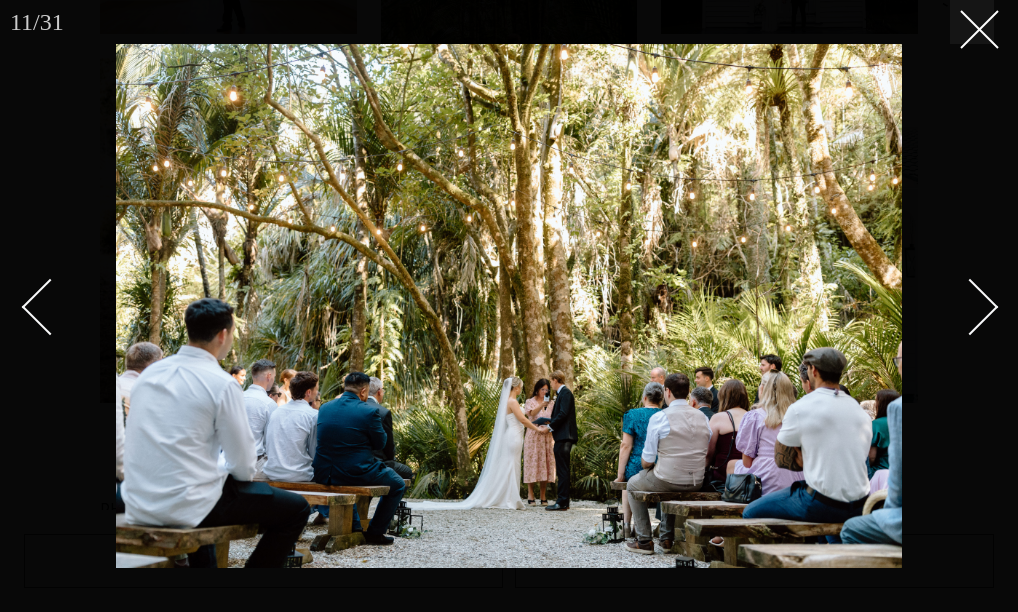 click at bounding box center [970, 307] 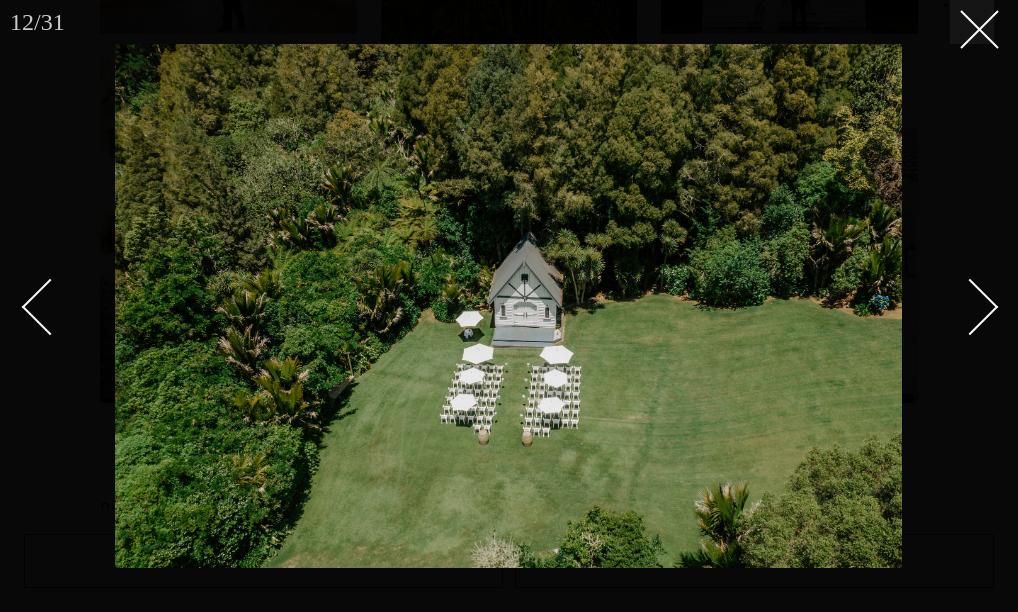 click at bounding box center (970, 307) 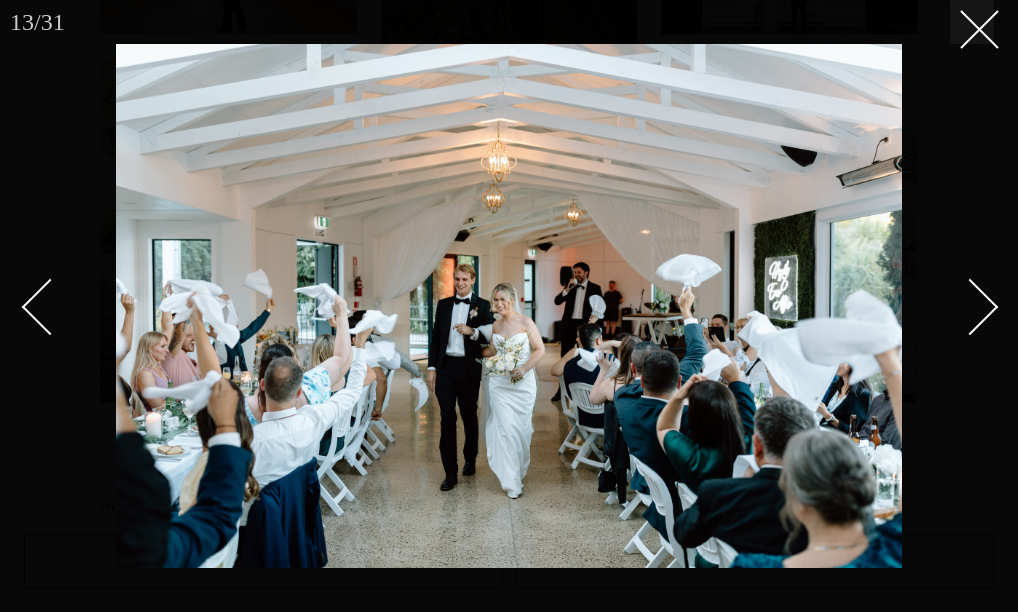 click at bounding box center [970, 307] 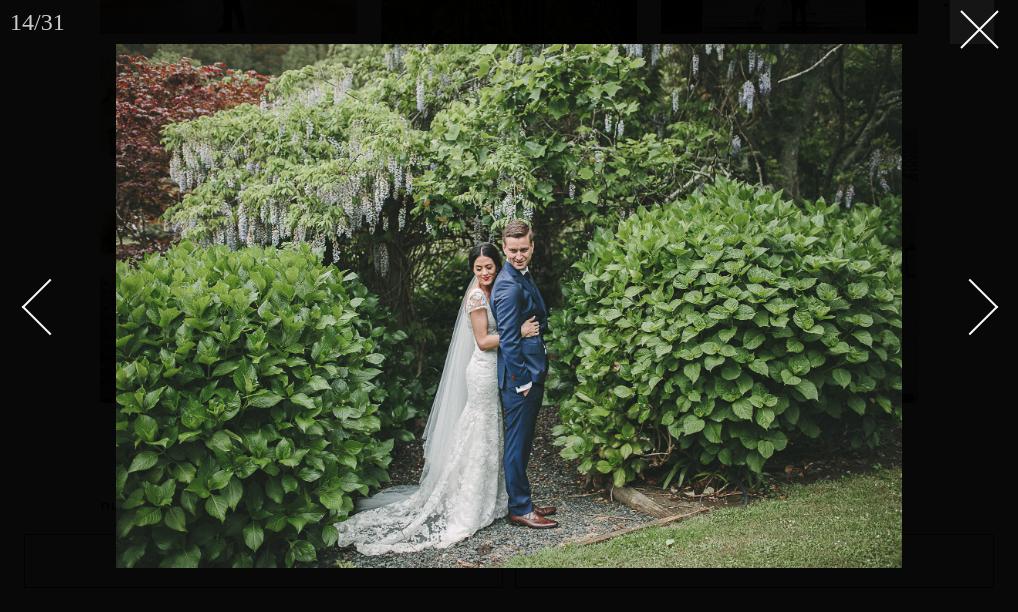 click at bounding box center (970, 307) 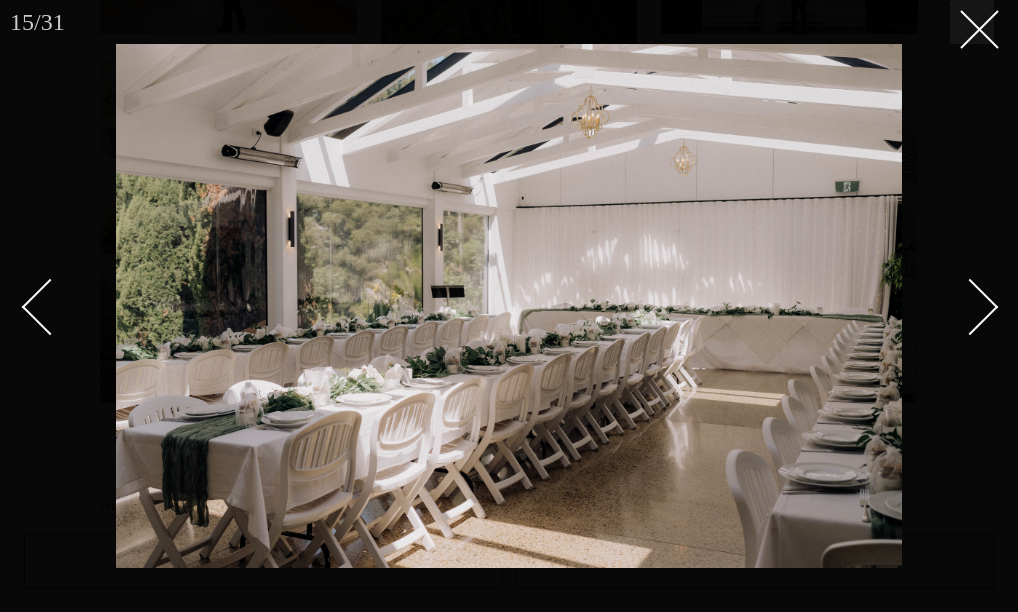 click at bounding box center [970, 307] 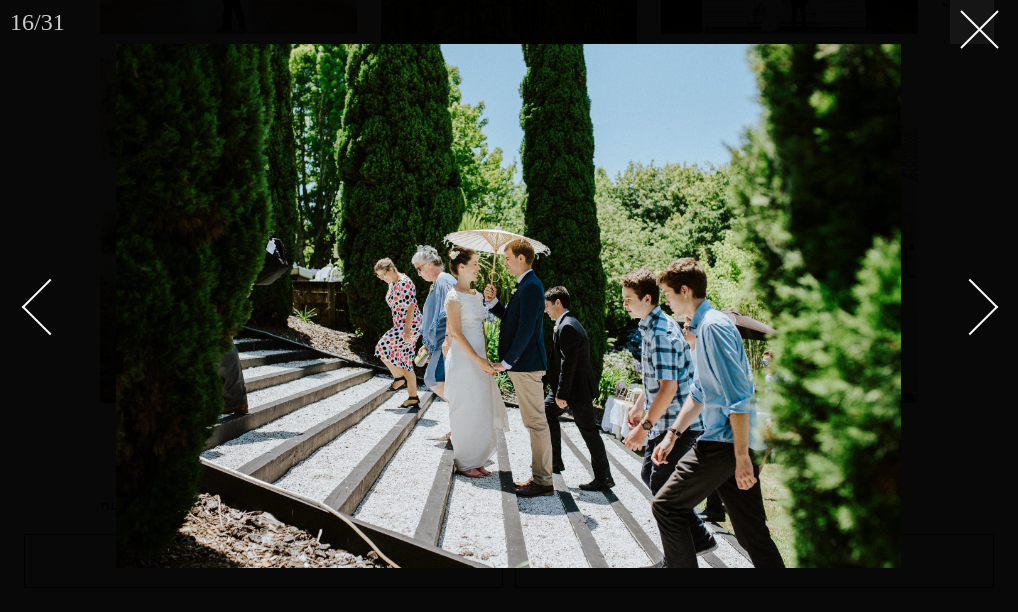 click at bounding box center [970, 307] 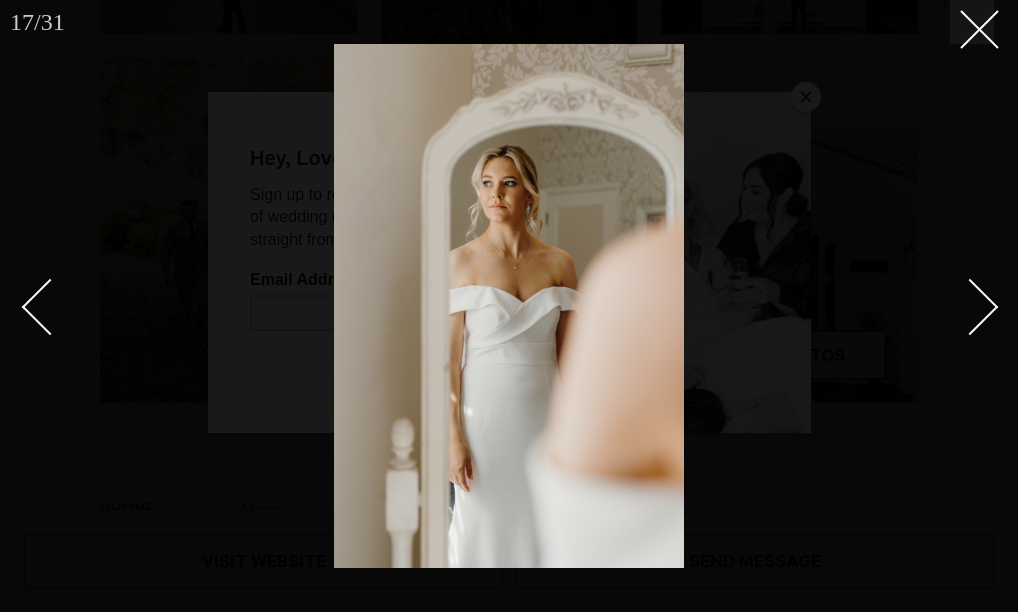click at bounding box center [970, 307] 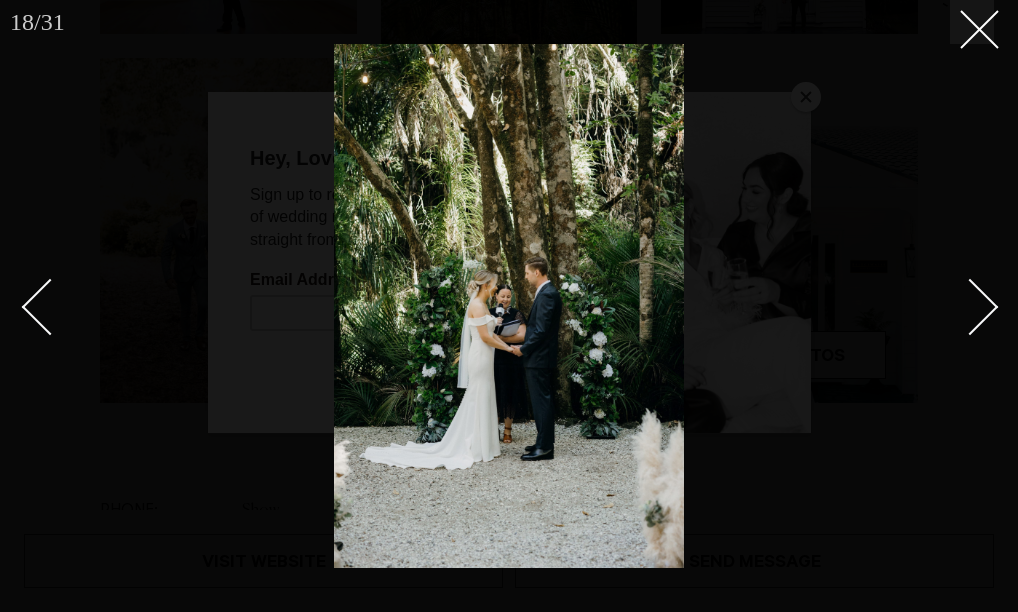 click at bounding box center (970, 307) 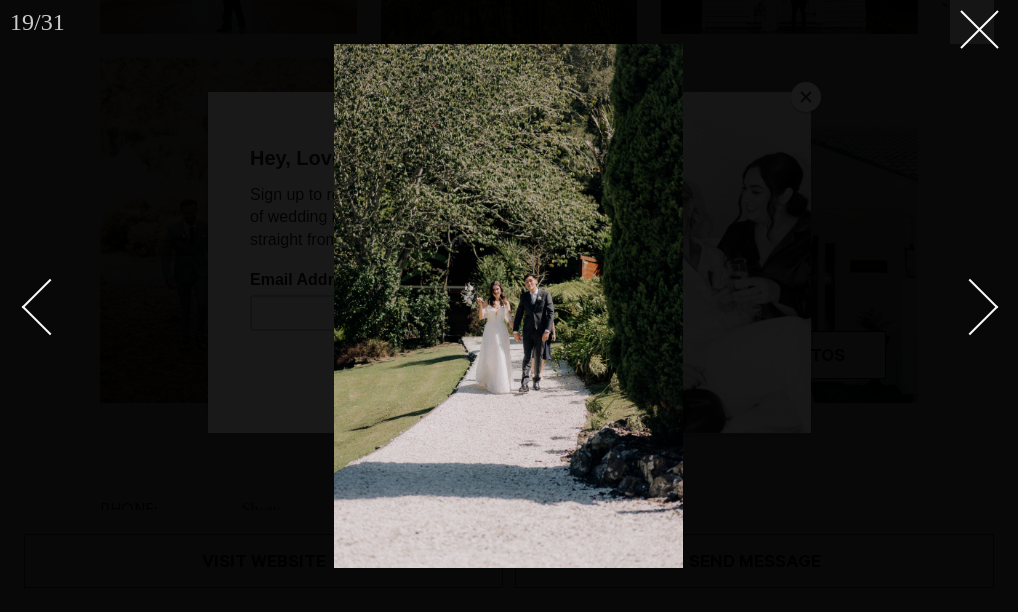 click at bounding box center (970, 307) 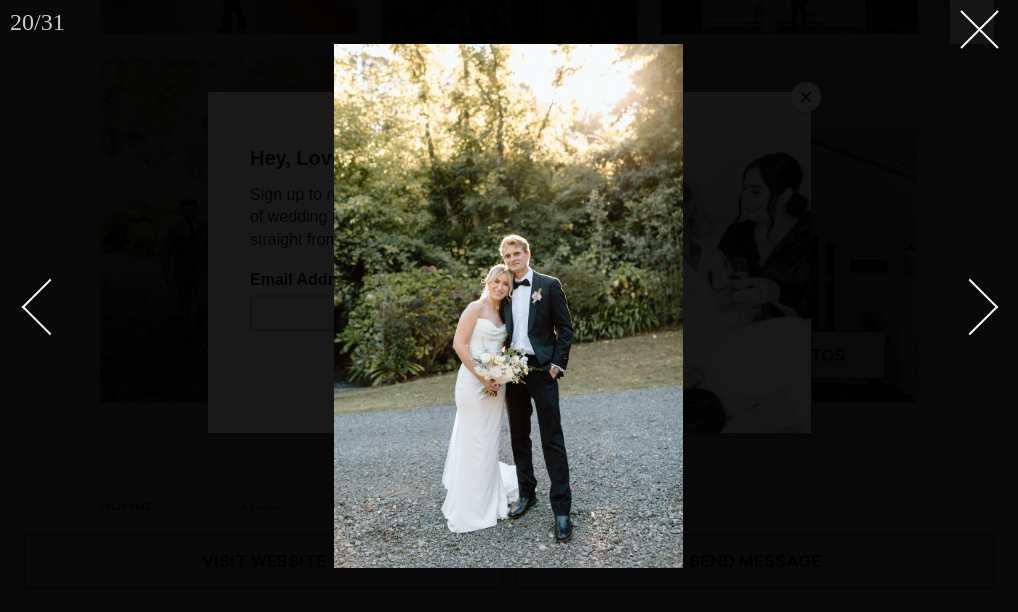 click at bounding box center (970, 307) 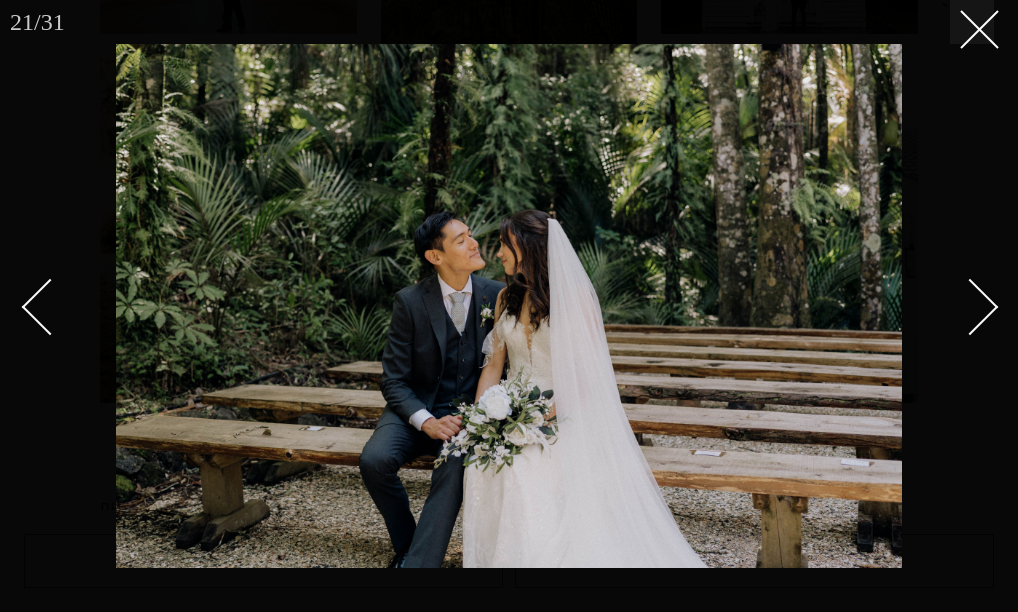 click at bounding box center (970, 307) 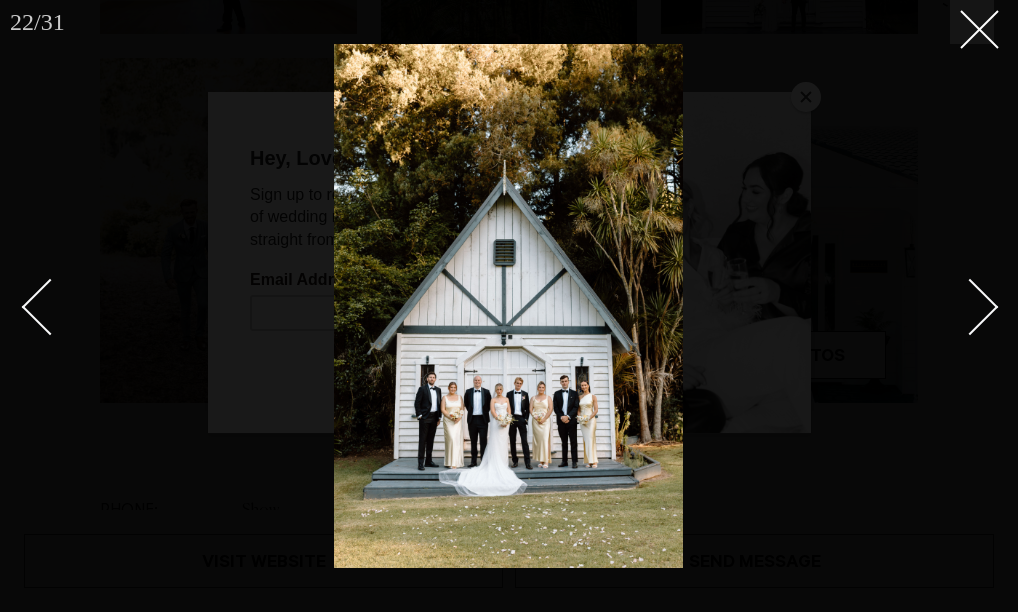 click at bounding box center (970, 307) 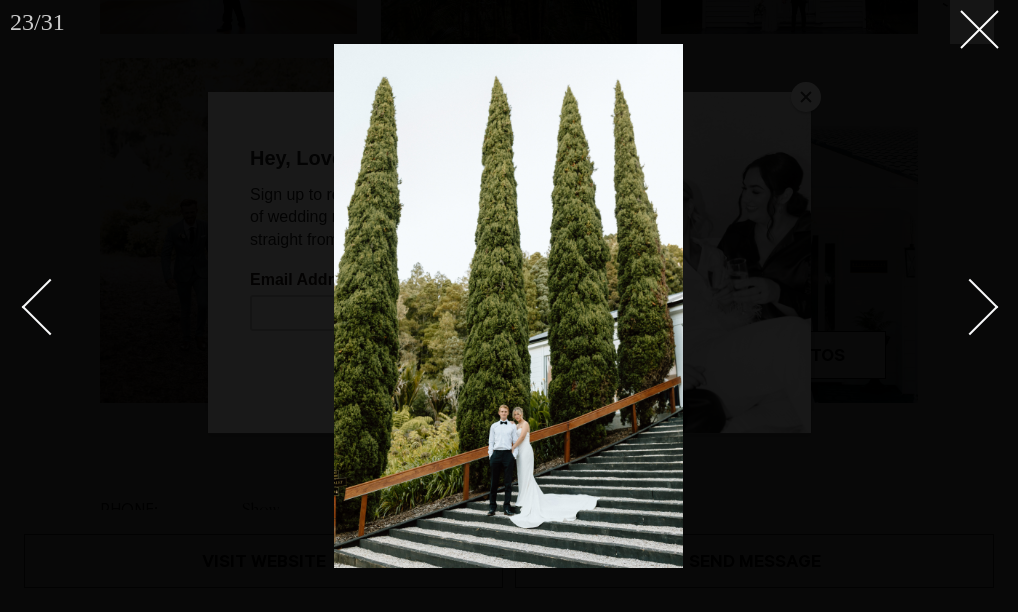 click at bounding box center (970, 307) 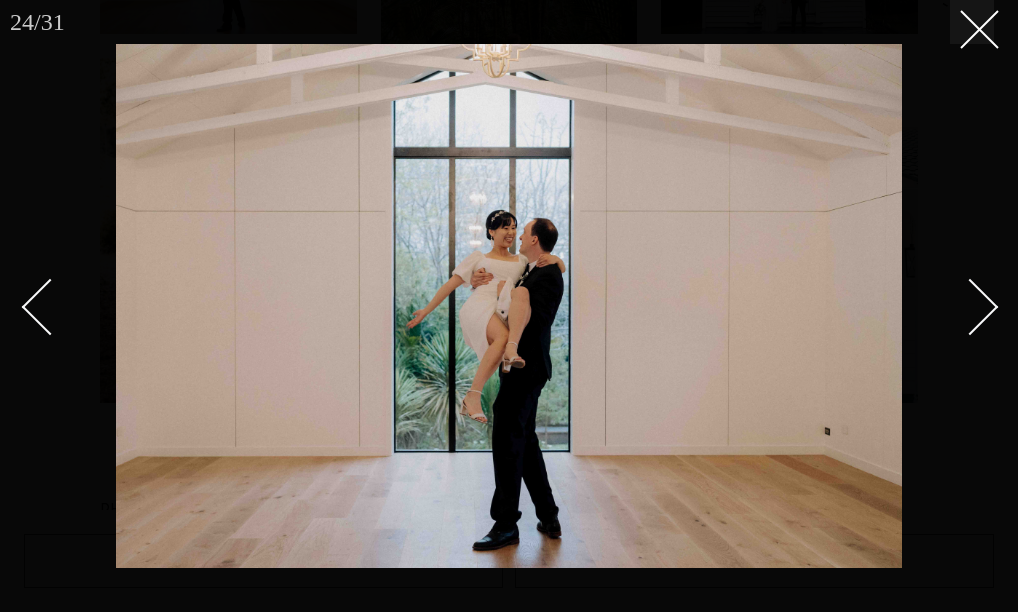 click at bounding box center [970, 307] 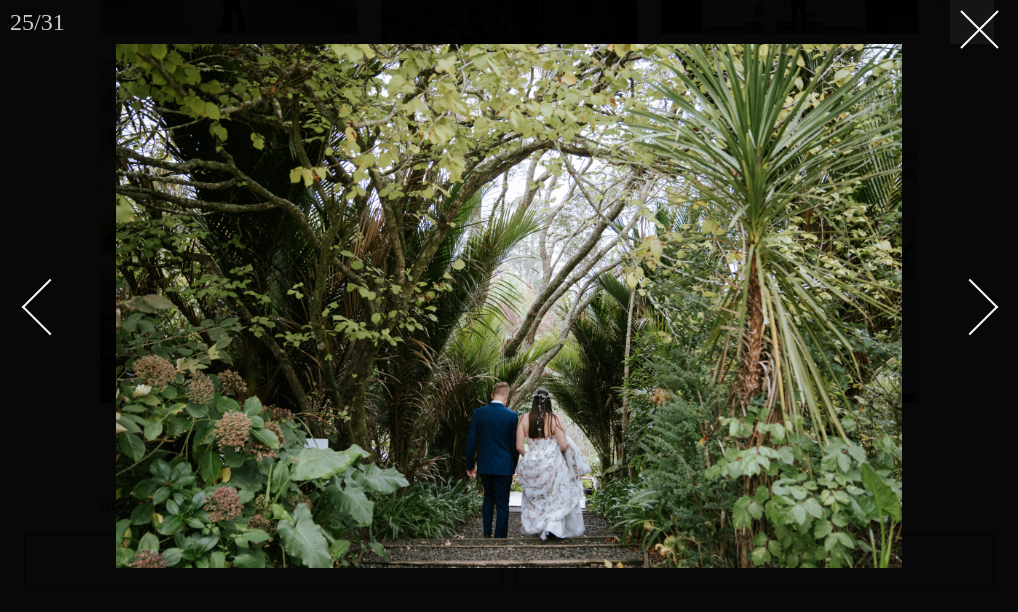 click at bounding box center [970, 307] 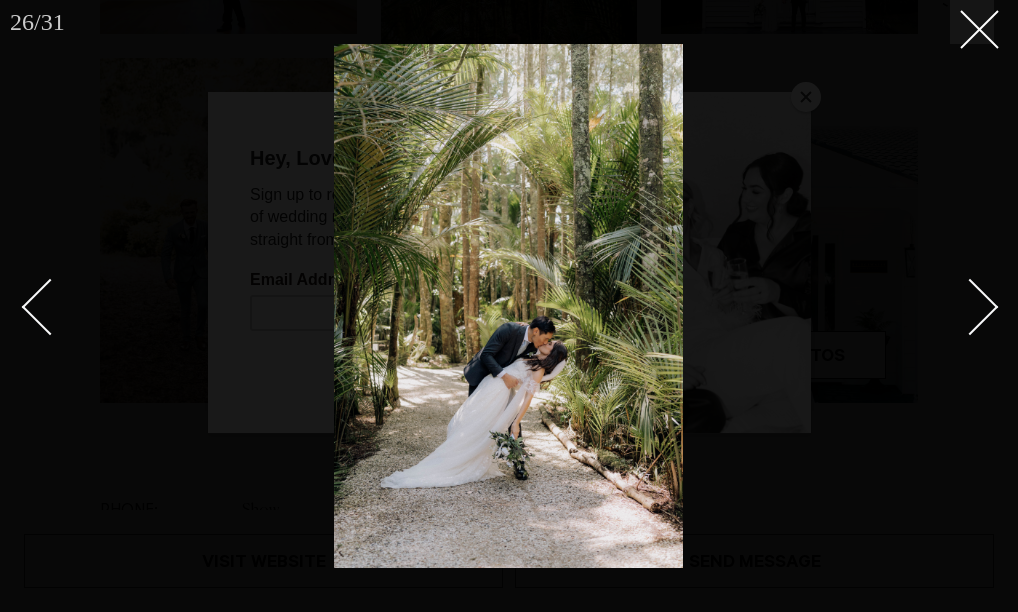 click at bounding box center [970, 307] 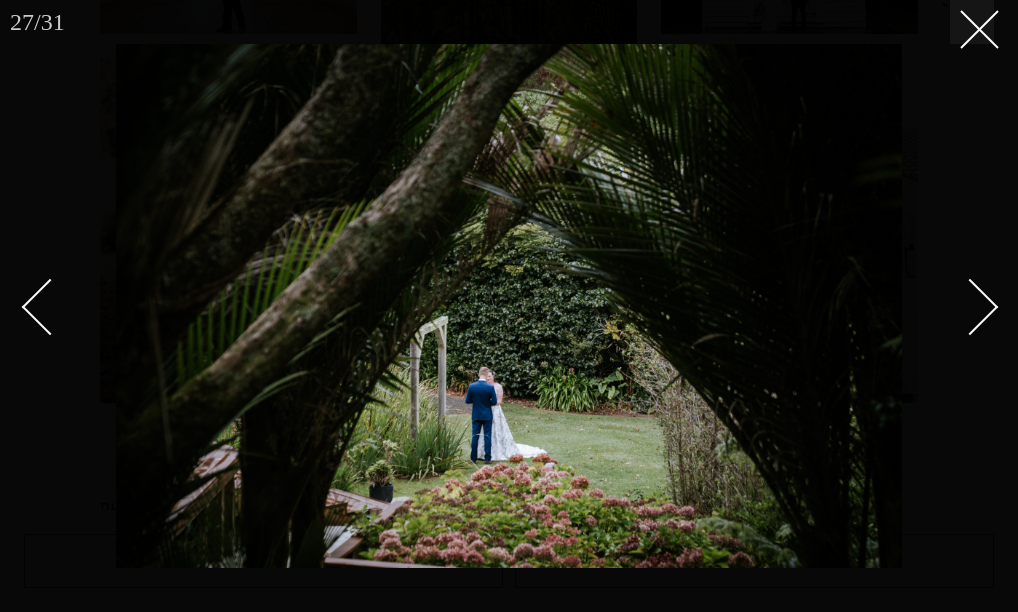 click at bounding box center (970, 307) 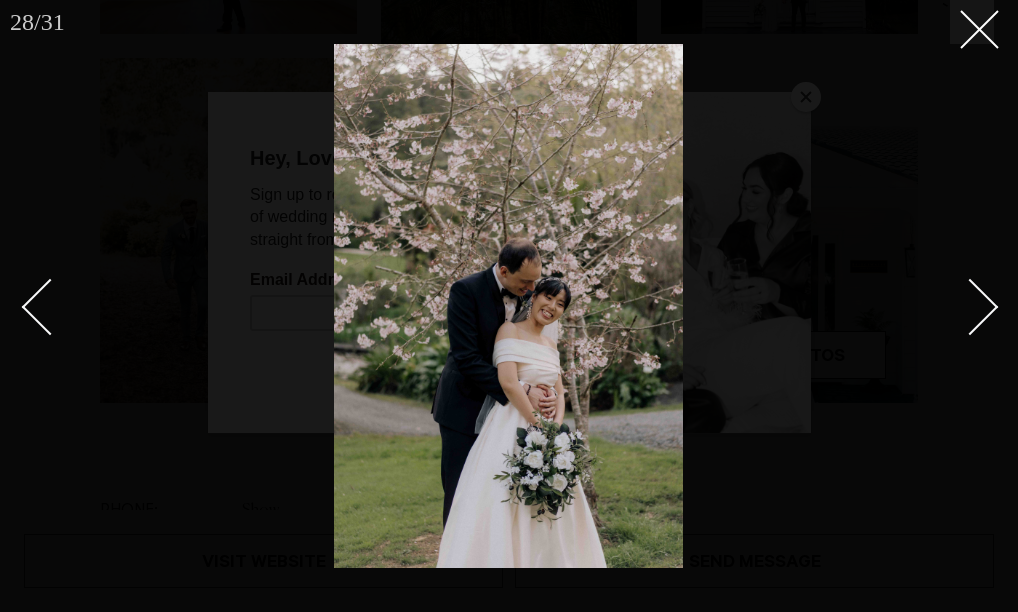 click at bounding box center (970, 307) 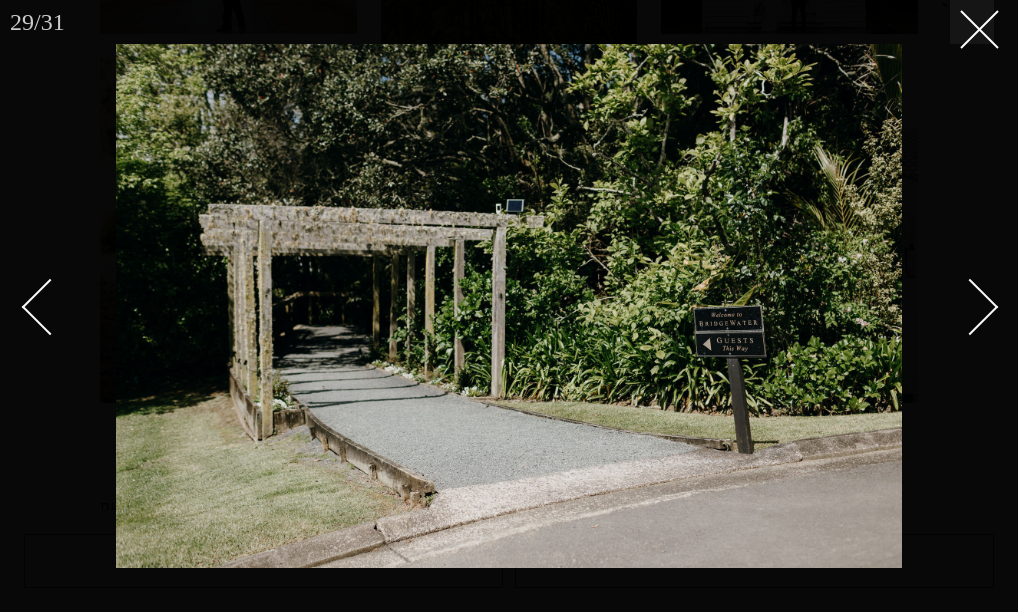 click at bounding box center [959, 306] 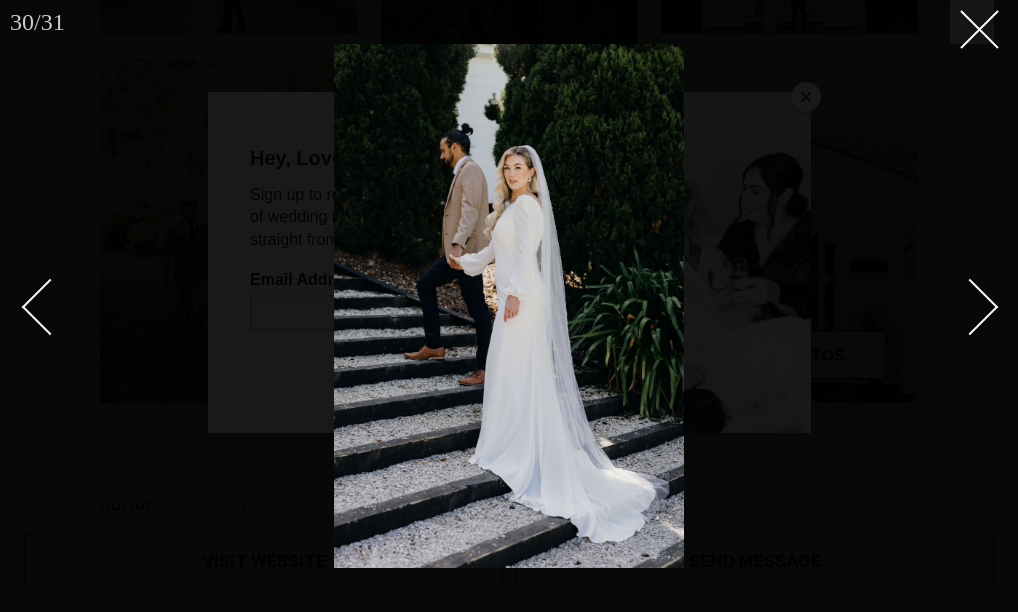 click at bounding box center (959, 306) 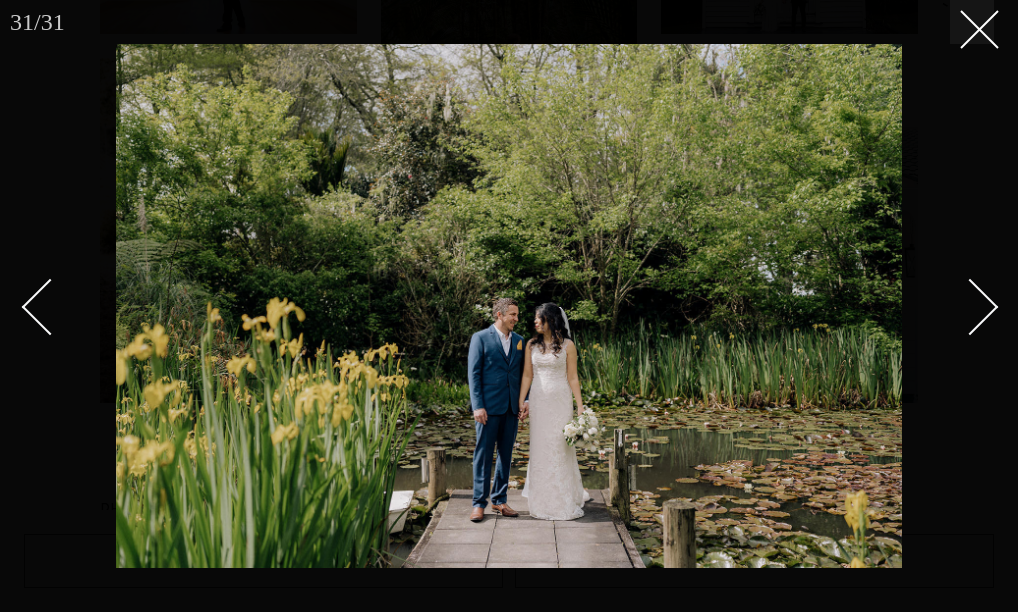 click at bounding box center [959, 306] 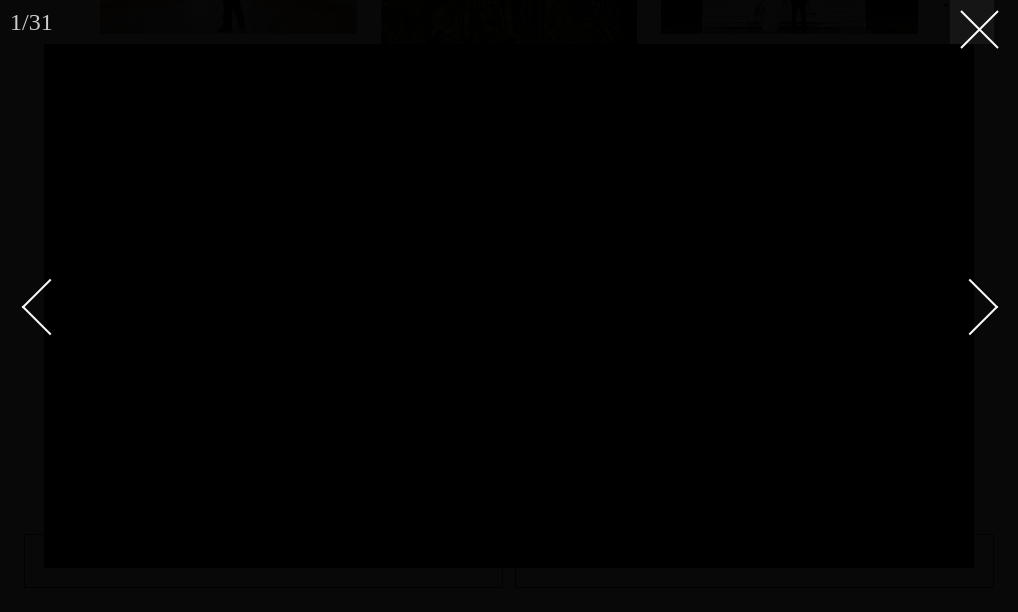 click at bounding box center [959, 306] 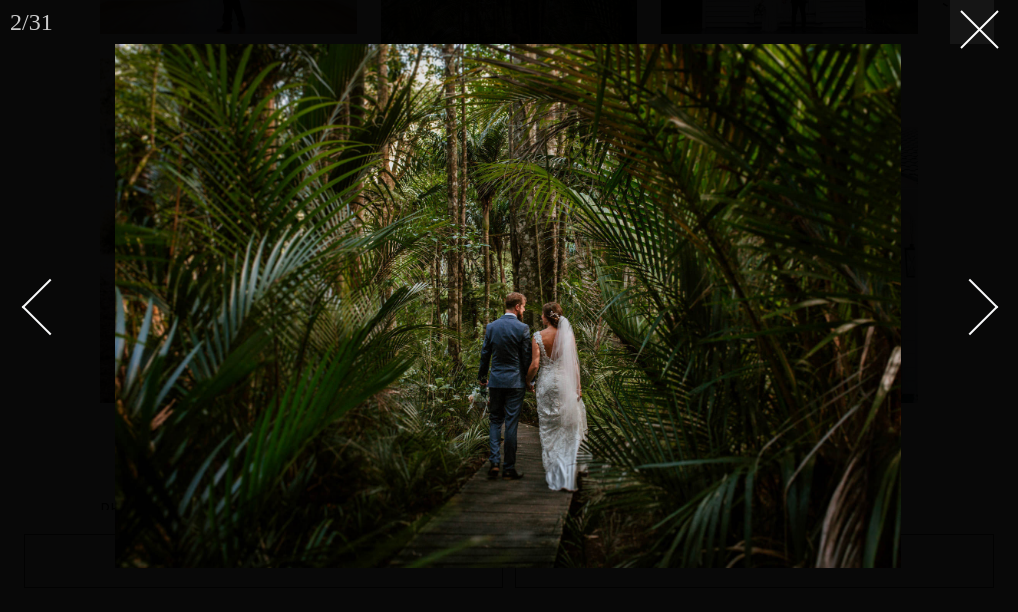click at bounding box center (959, 306) 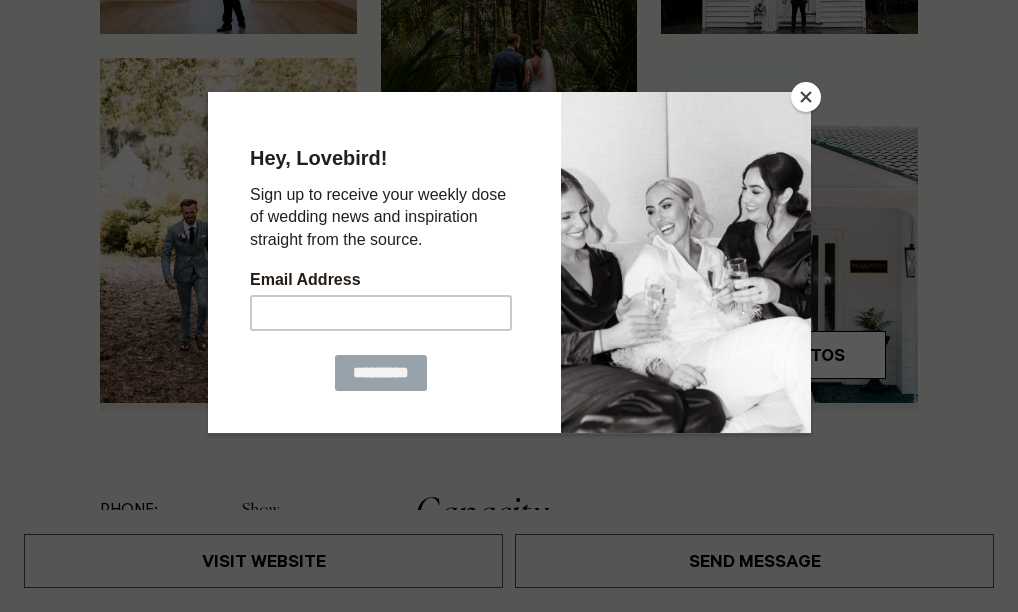 scroll, scrollTop: 559, scrollLeft: 0, axis: vertical 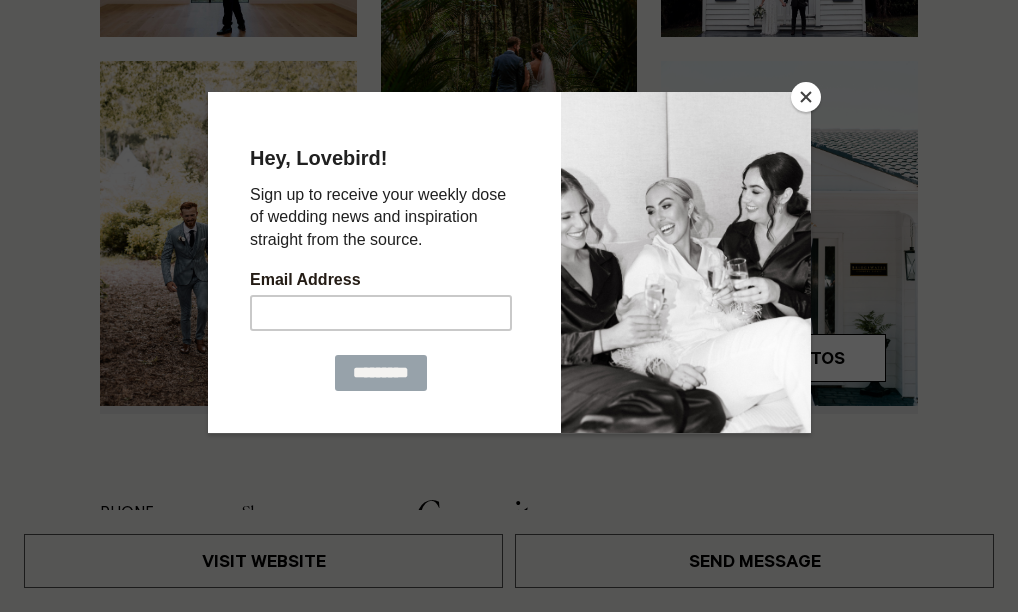 click at bounding box center (509, 306) 